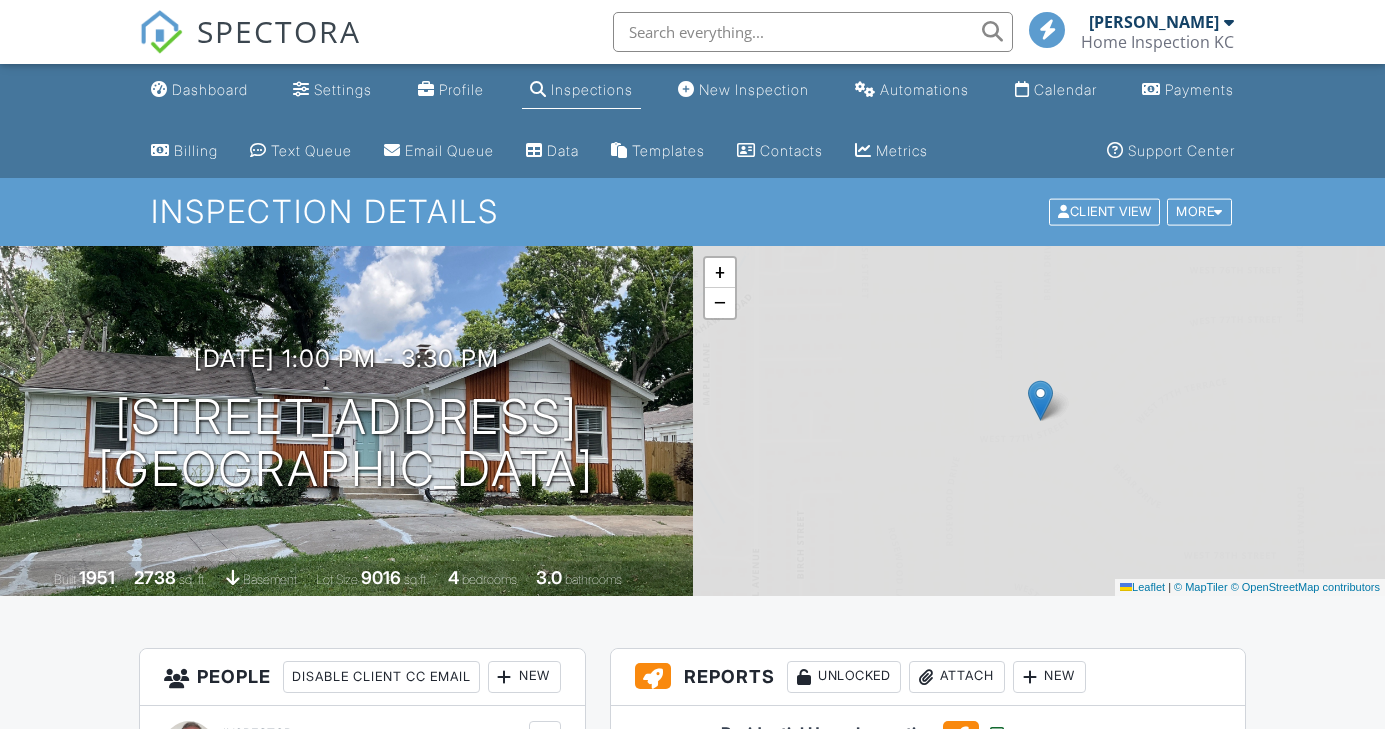 scroll, scrollTop: 0, scrollLeft: 0, axis: both 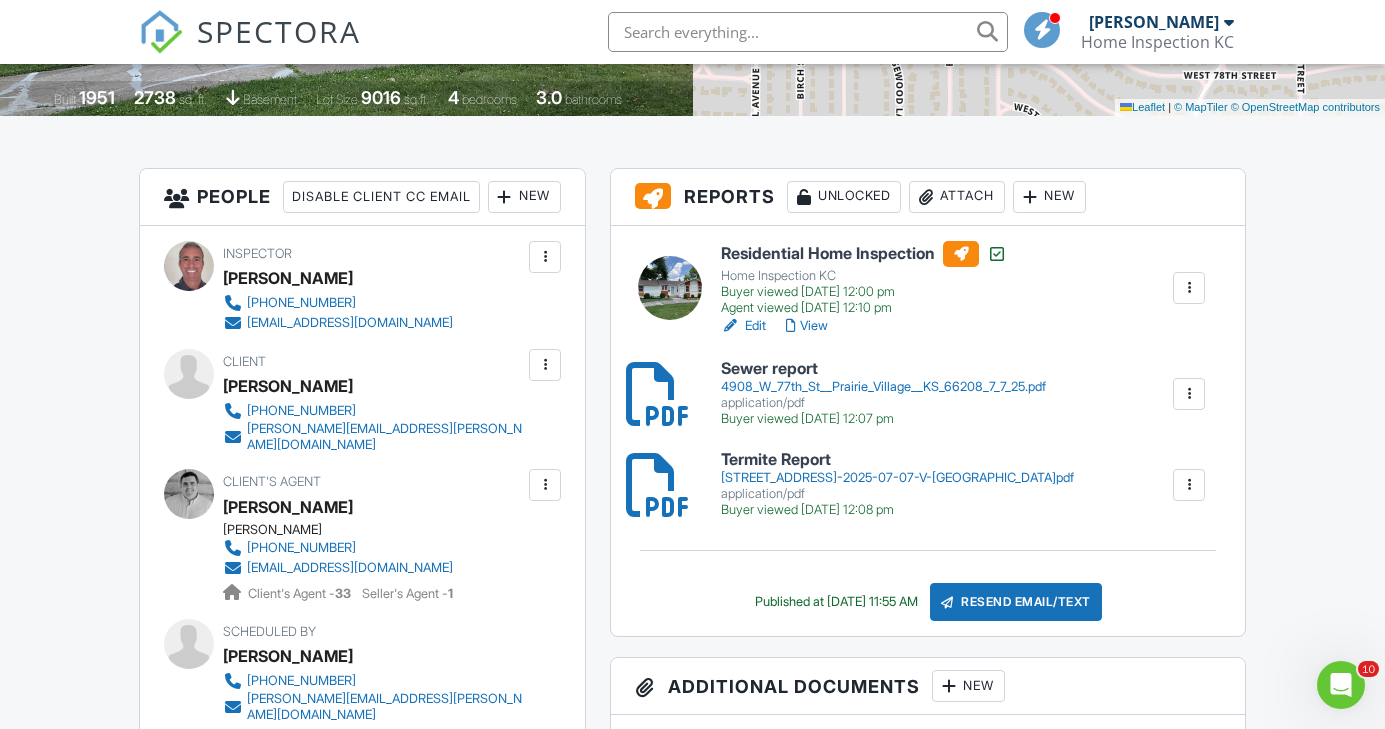 click on "Attach" at bounding box center [957, 197] 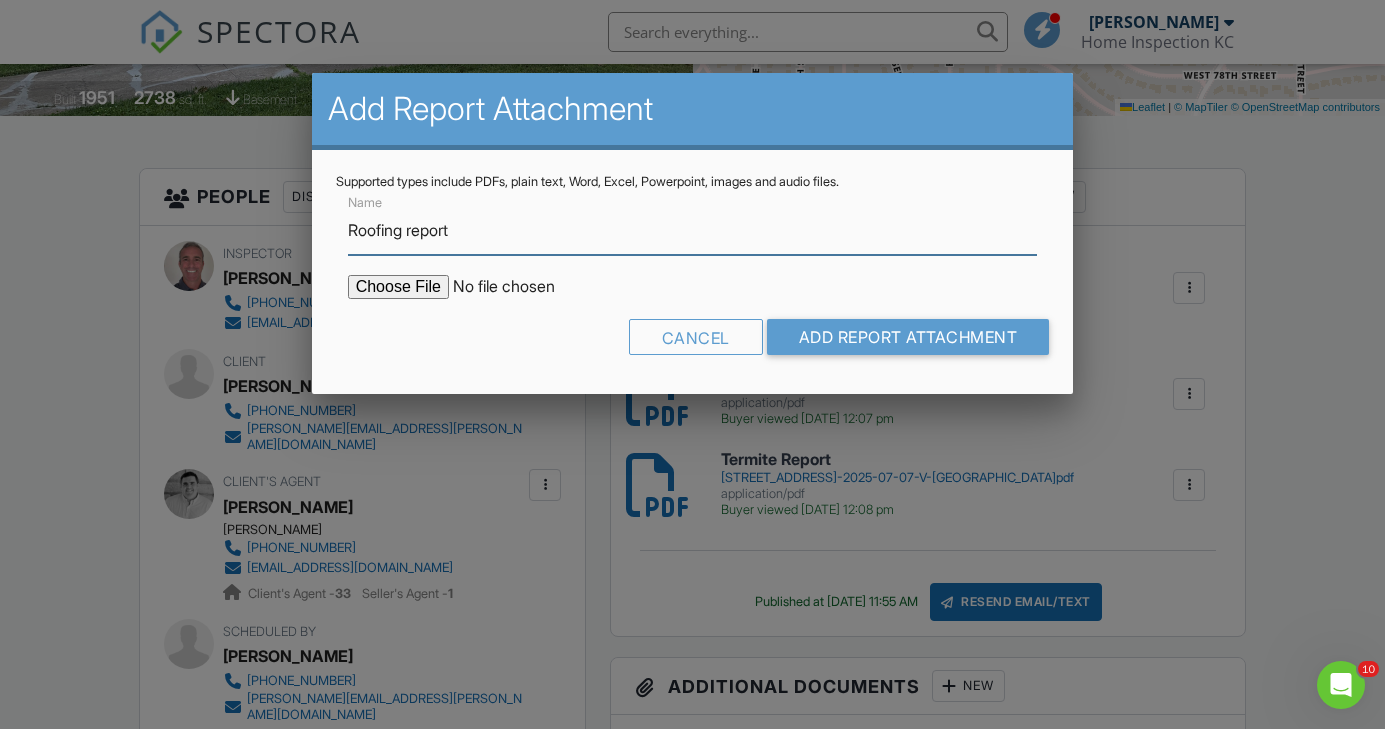 type on "Roofing report" 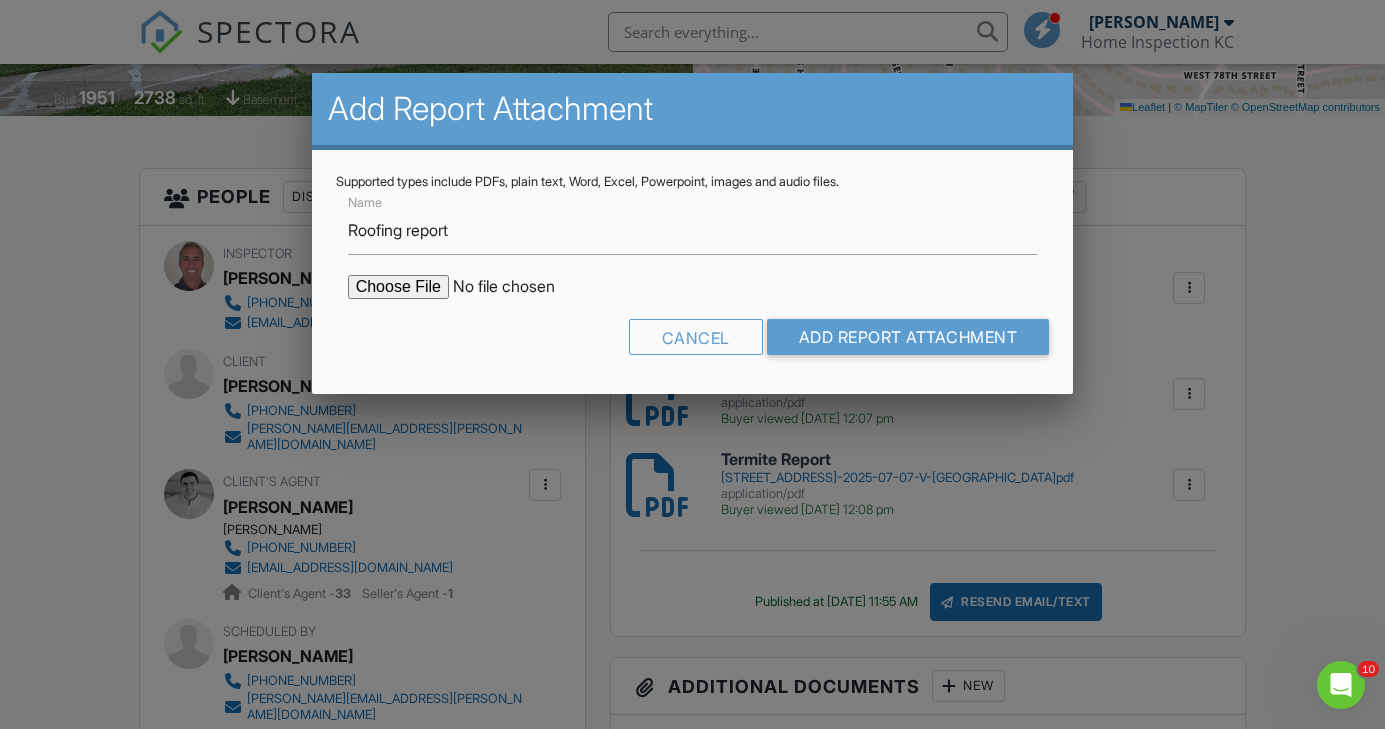 click at bounding box center [518, 287] 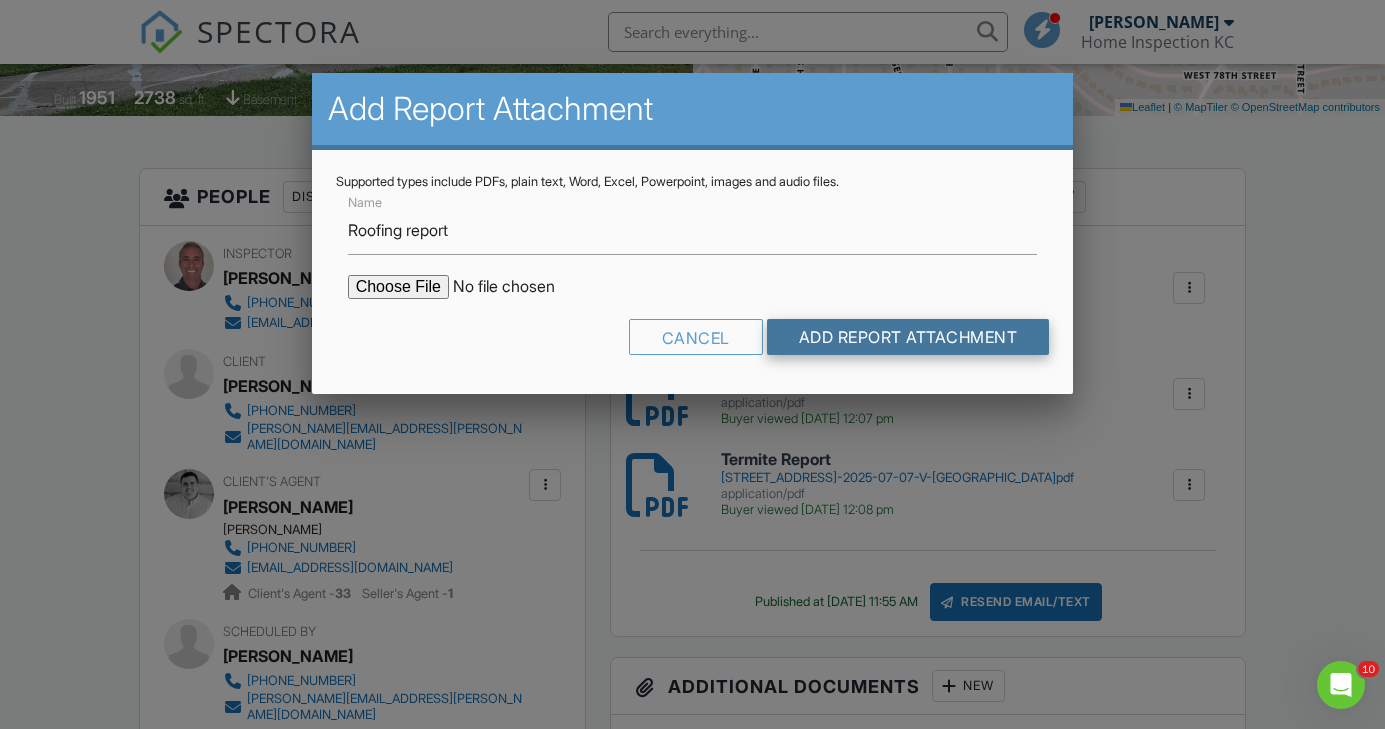 click on "Add Report Attachment" at bounding box center [908, 337] 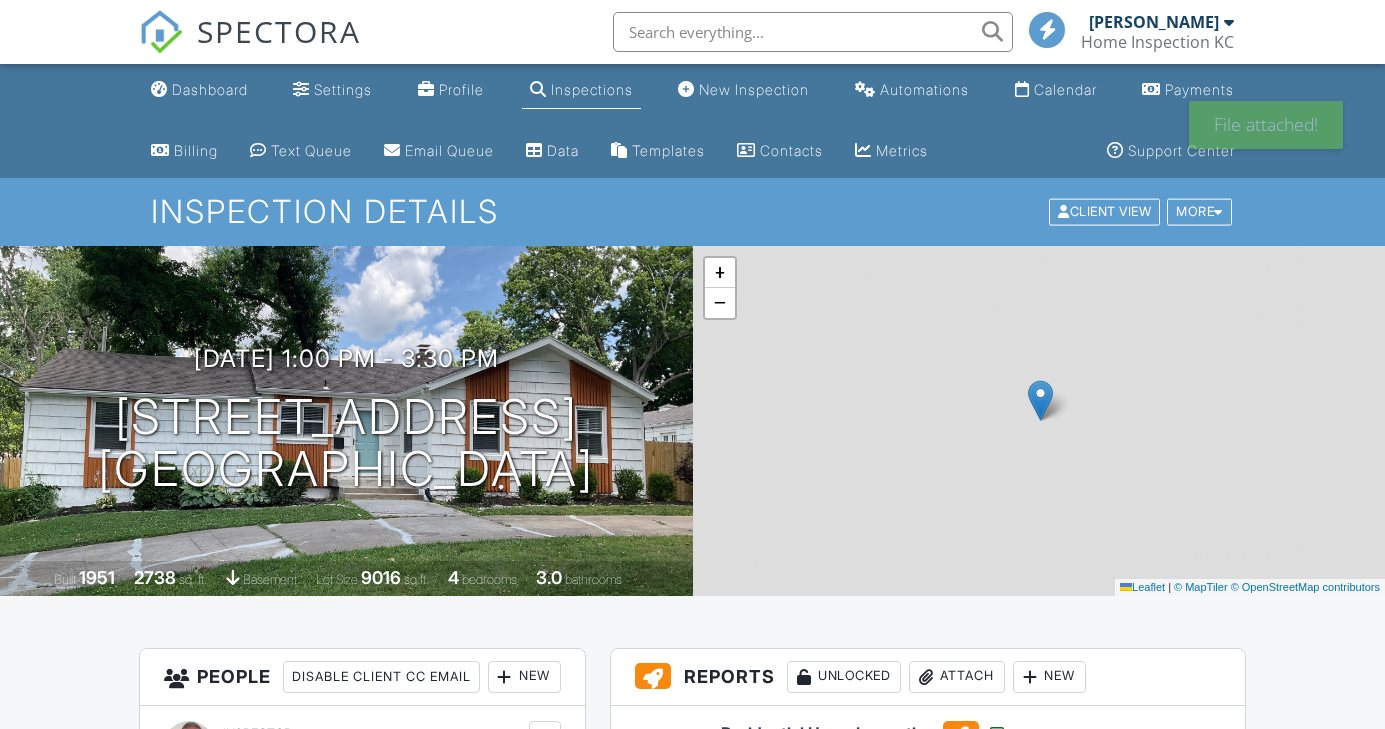 scroll, scrollTop: 0, scrollLeft: 0, axis: both 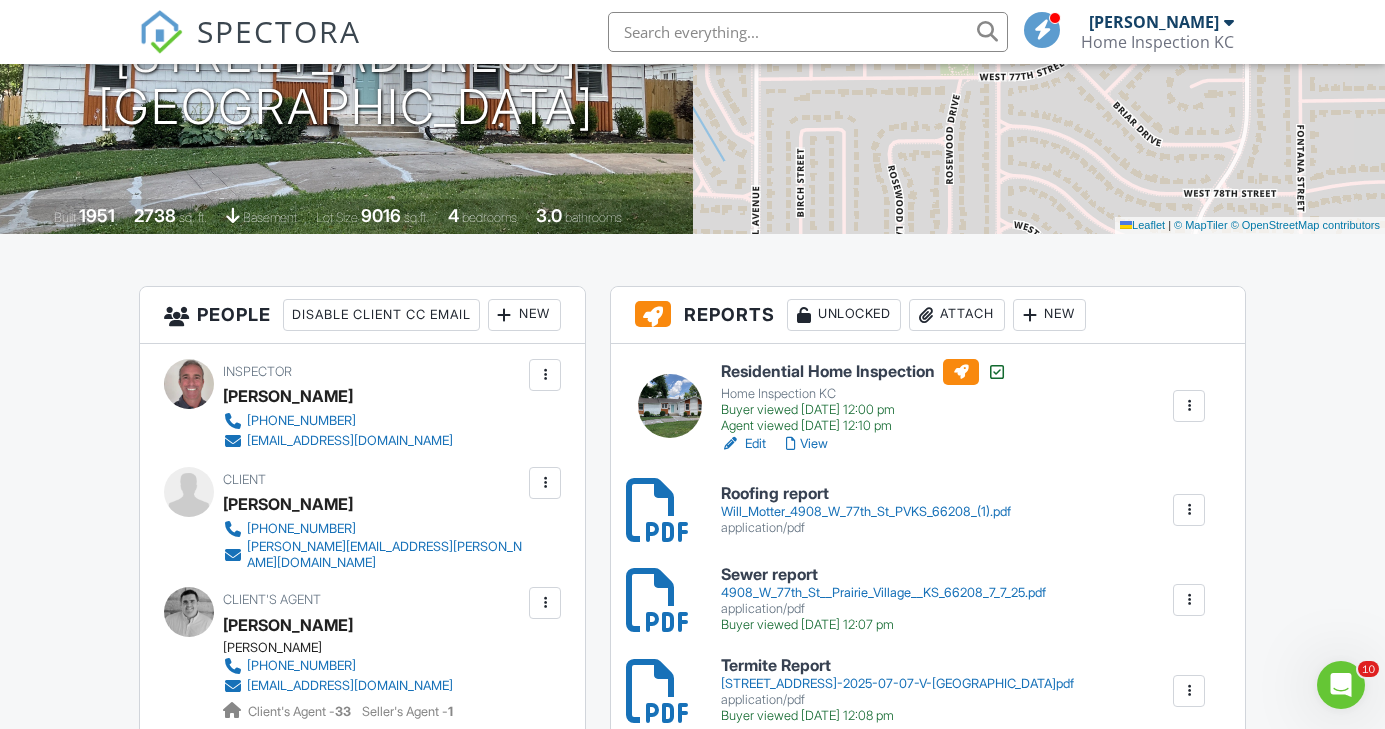 click on "Attach" at bounding box center (957, 315) 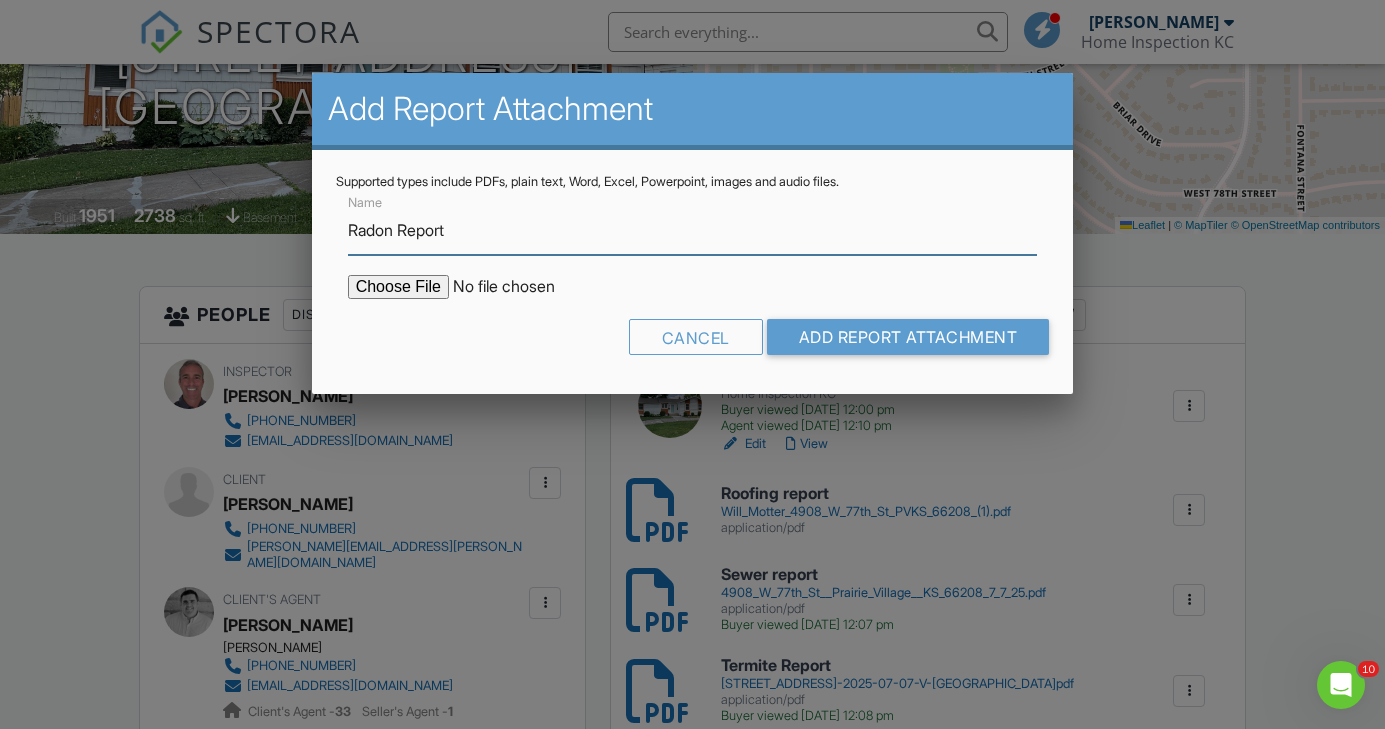 type on "Radon Report" 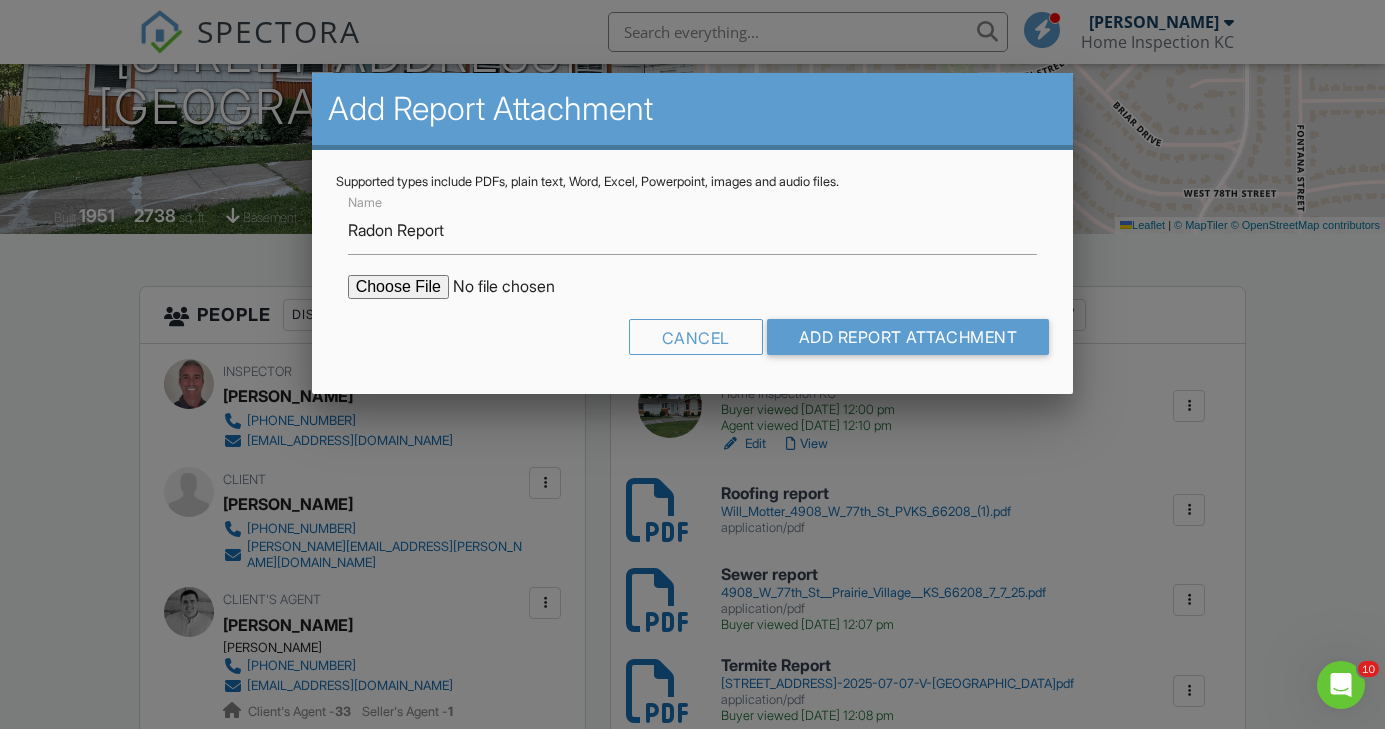 click at bounding box center [518, 287] 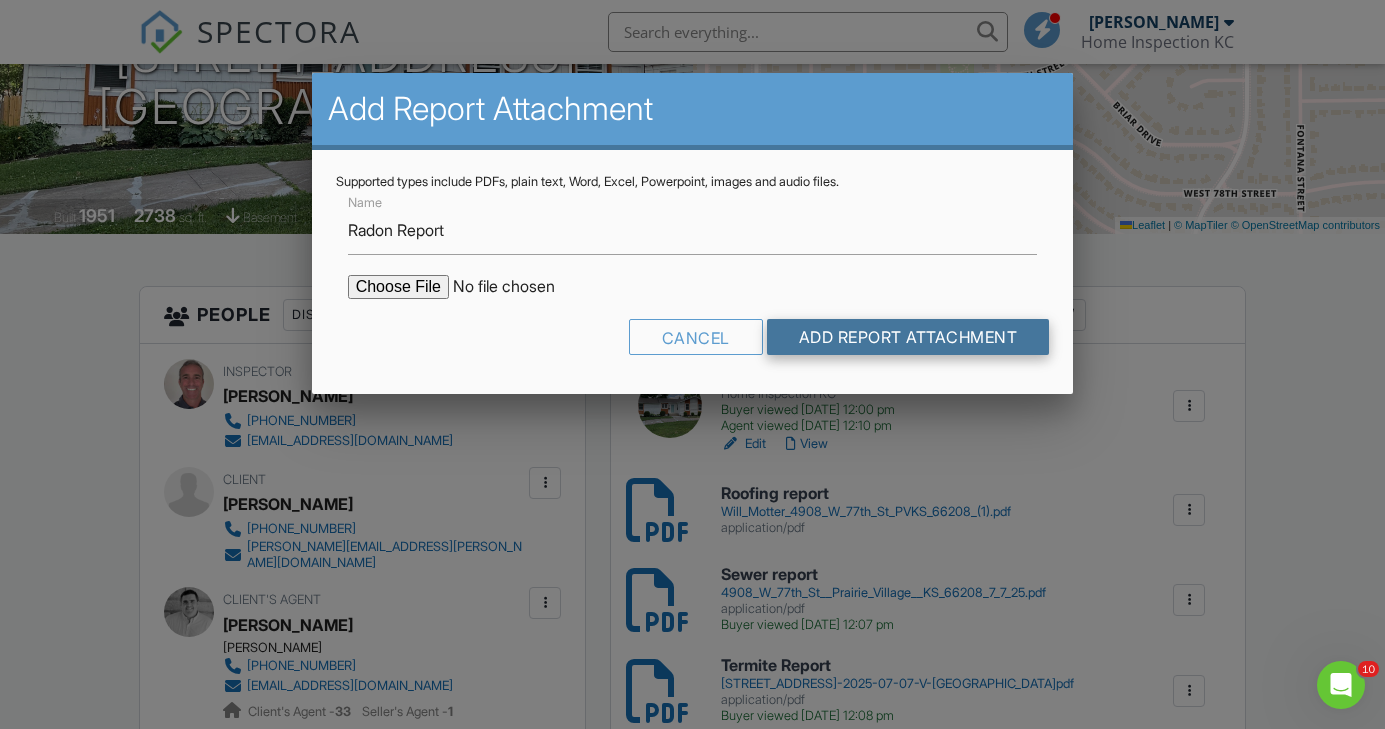 click on "Add Report Attachment" at bounding box center [908, 337] 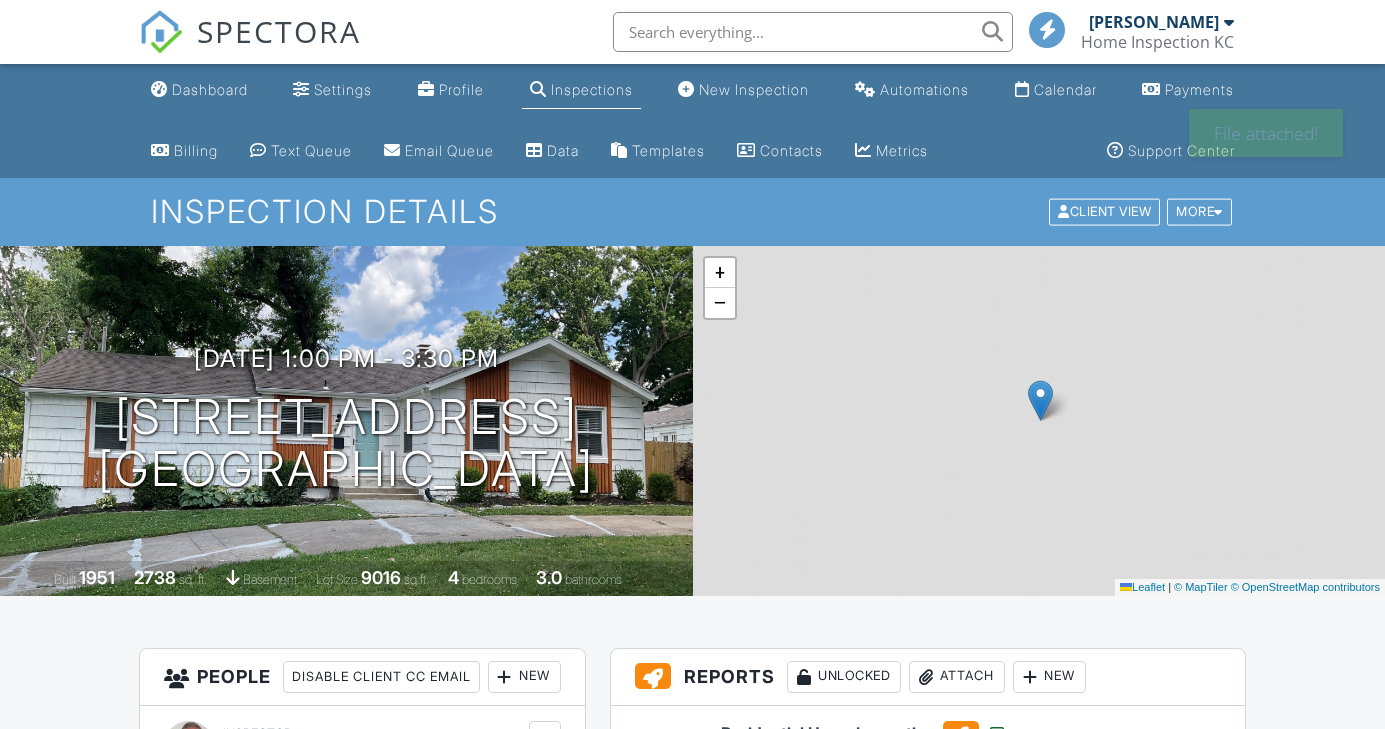 scroll, scrollTop: 0, scrollLeft: 0, axis: both 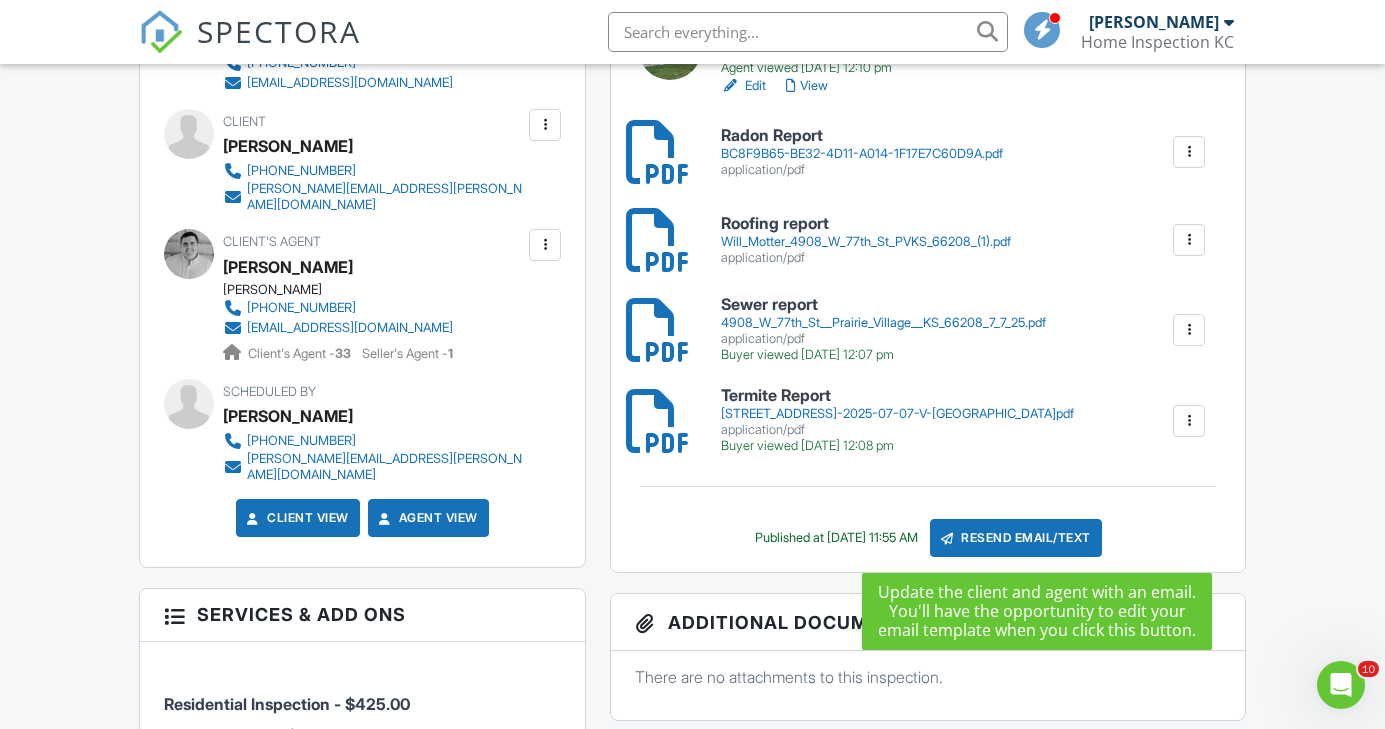 click on "Resend Email/Text" at bounding box center (1016, 538) 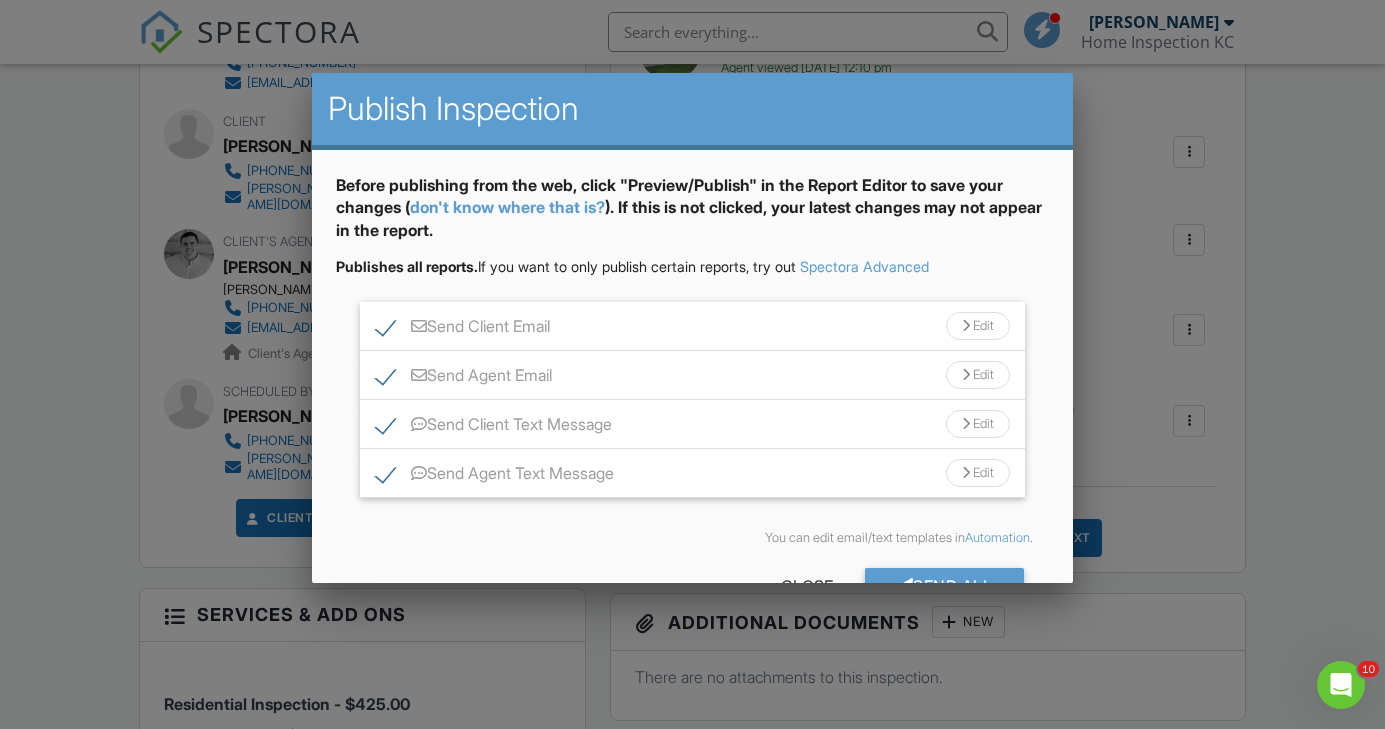 click on "Send Client Email
Edit" at bounding box center [693, 326] 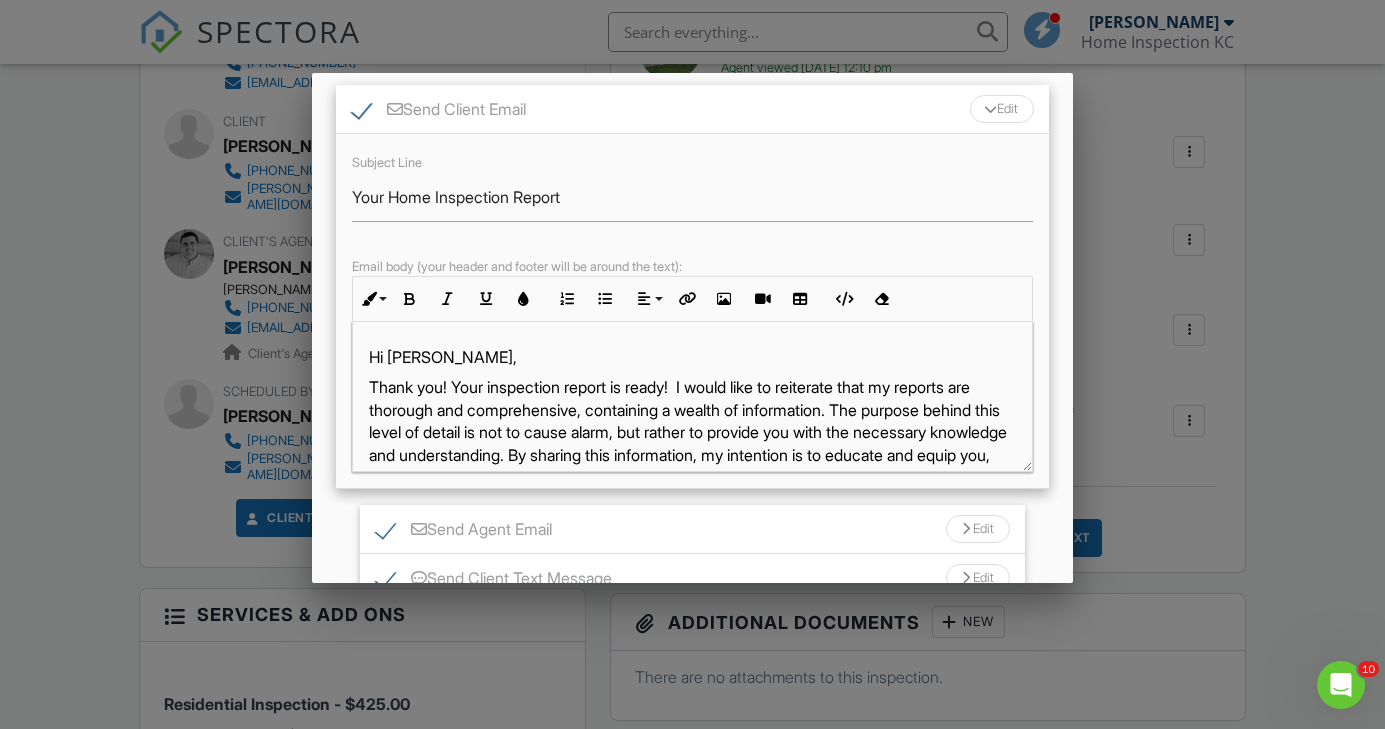 scroll, scrollTop: 221, scrollLeft: 0, axis: vertical 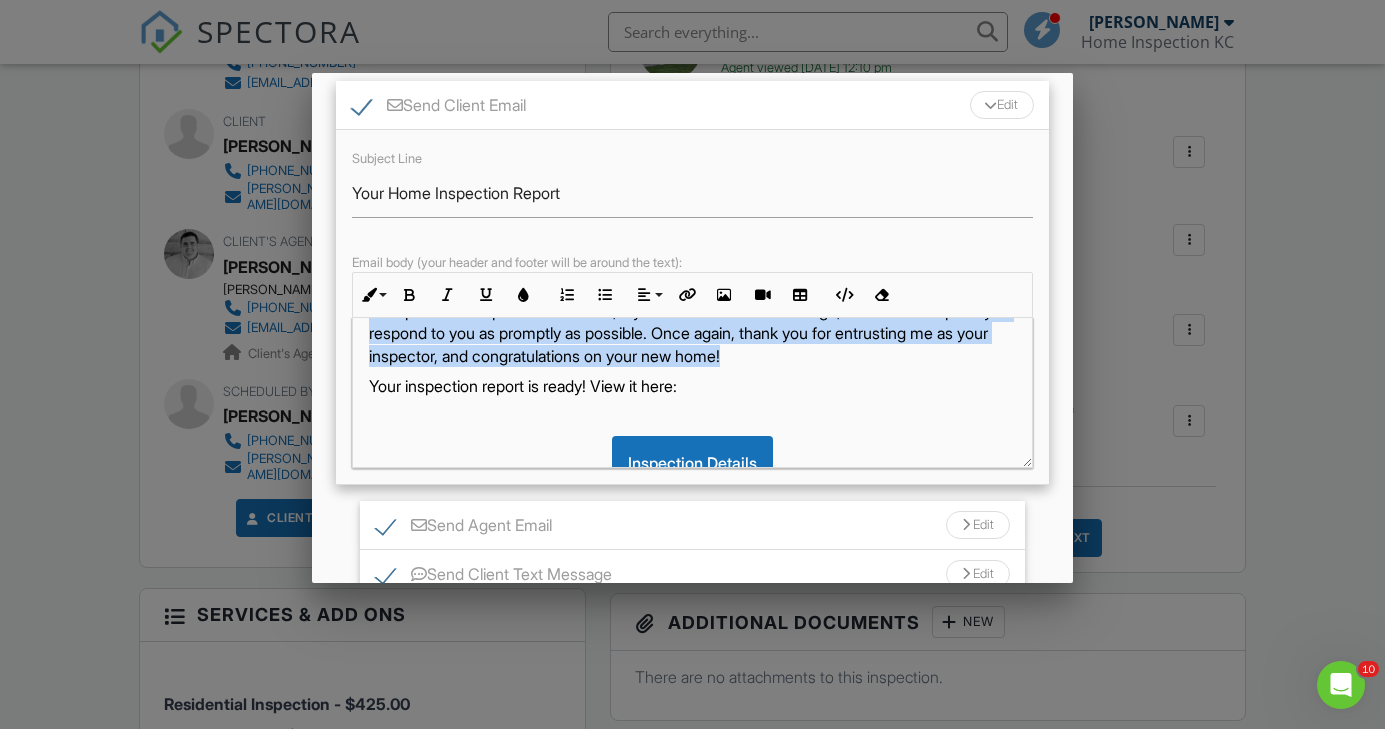 drag, startPoint x: 366, startPoint y: 382, endPoint x: 424, endPoint y: 377, distance: 58.21512 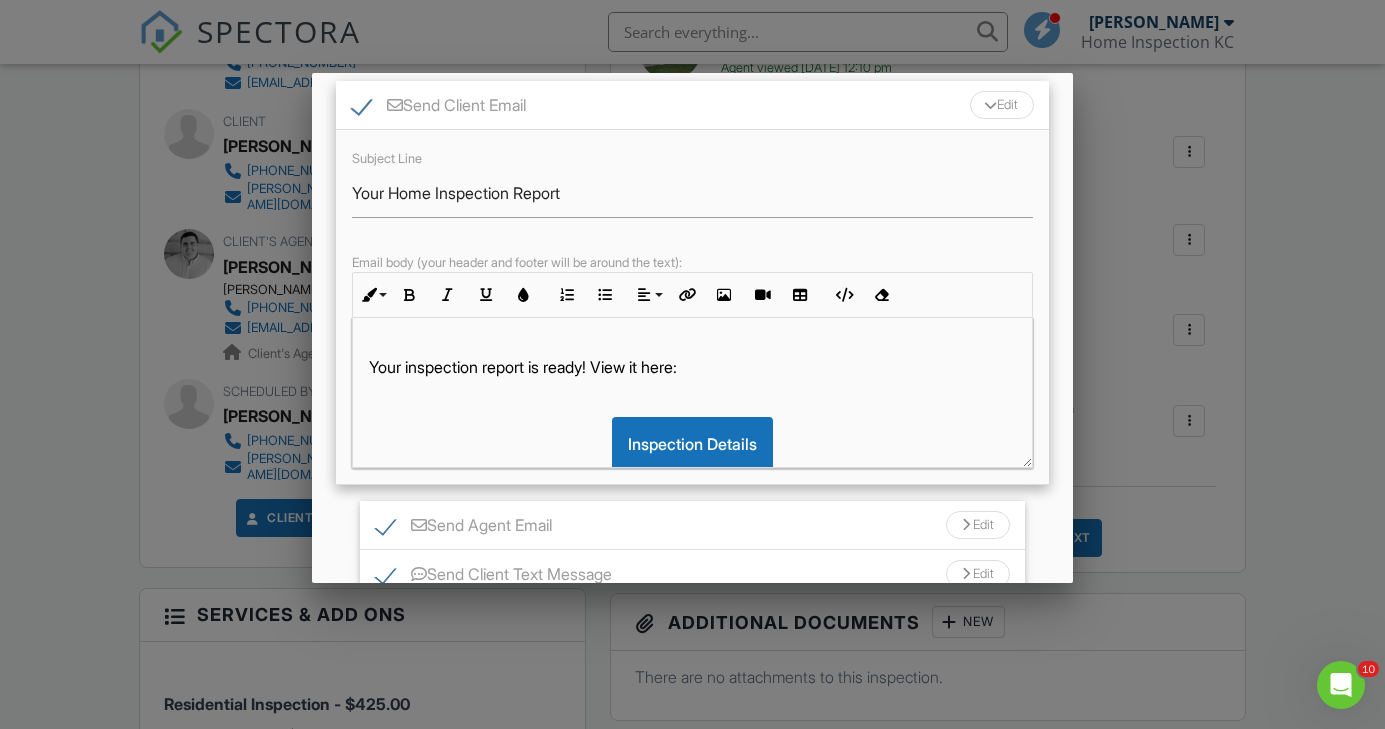 scroll, scrollTop: 46, scrollLeft: 0, axis: vertical 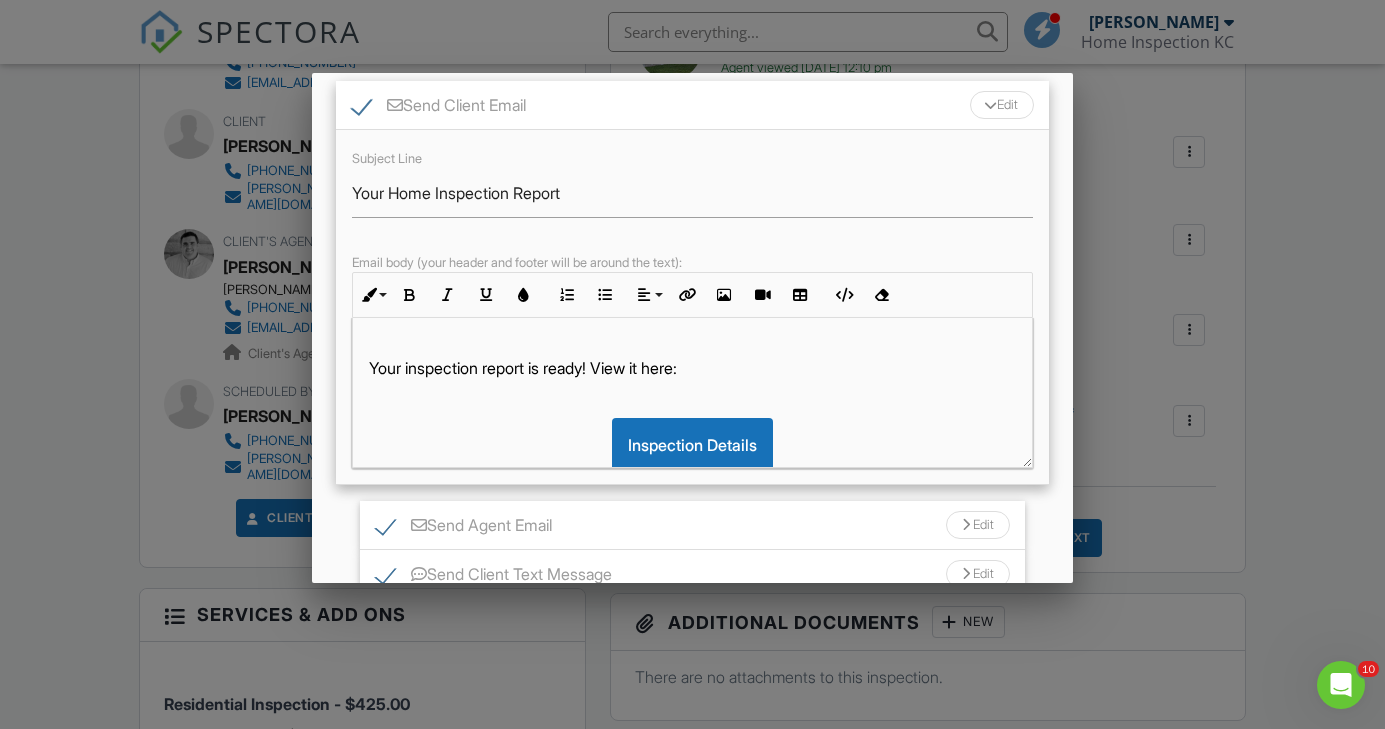 click on "Your inspection report is ready! View it here:" at bounding box center (693, 368) 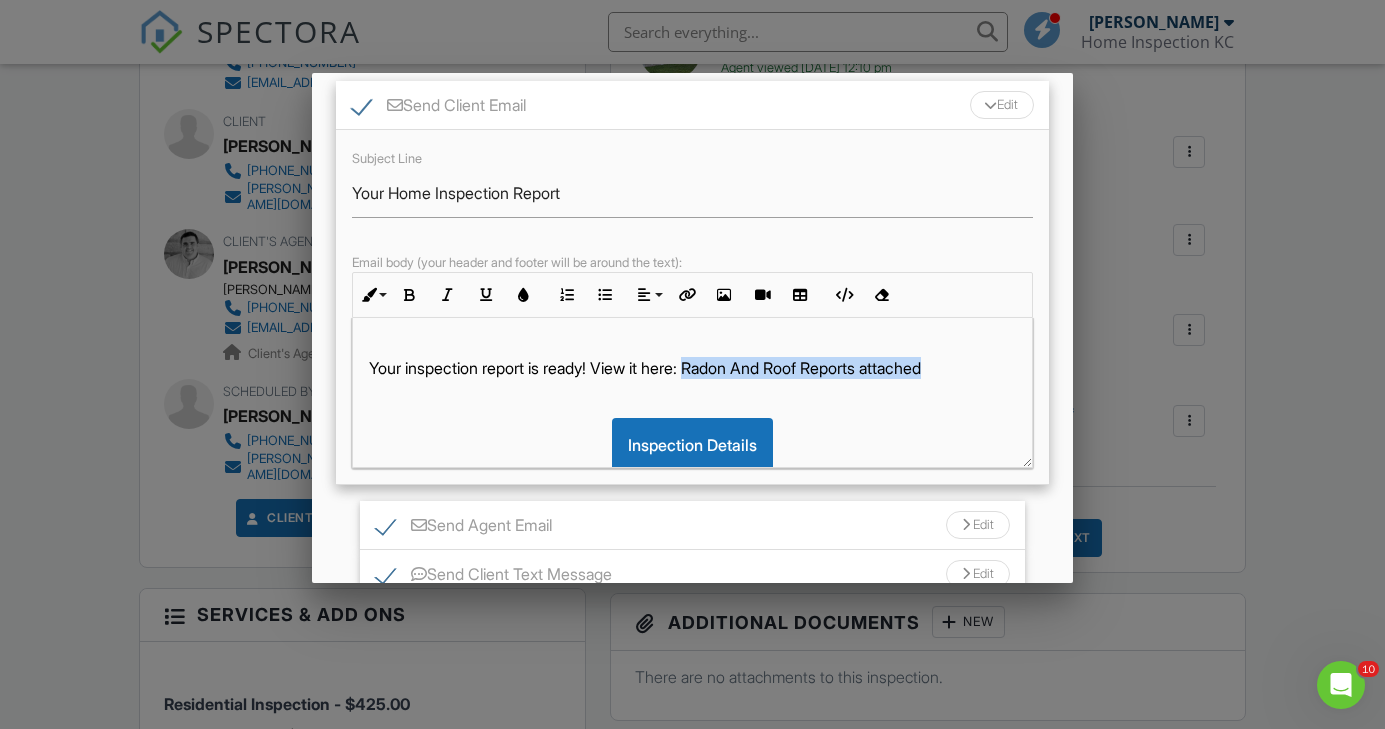 drag, startPoint x: 968, startPoint y: 368, endPoint x: 706, endPoint y: 370, distance: 262.00763 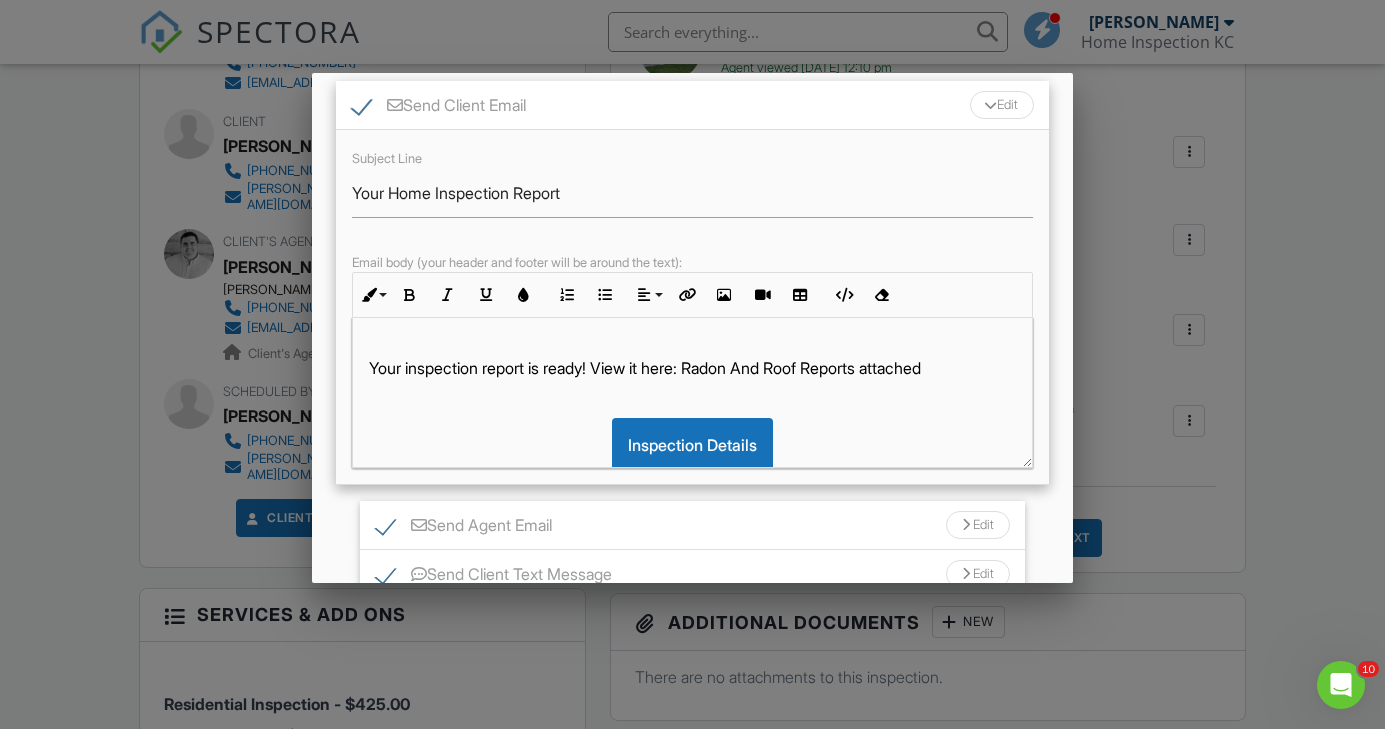 click on "Send Agent Email
Edit" at bounding box center [693, 525] 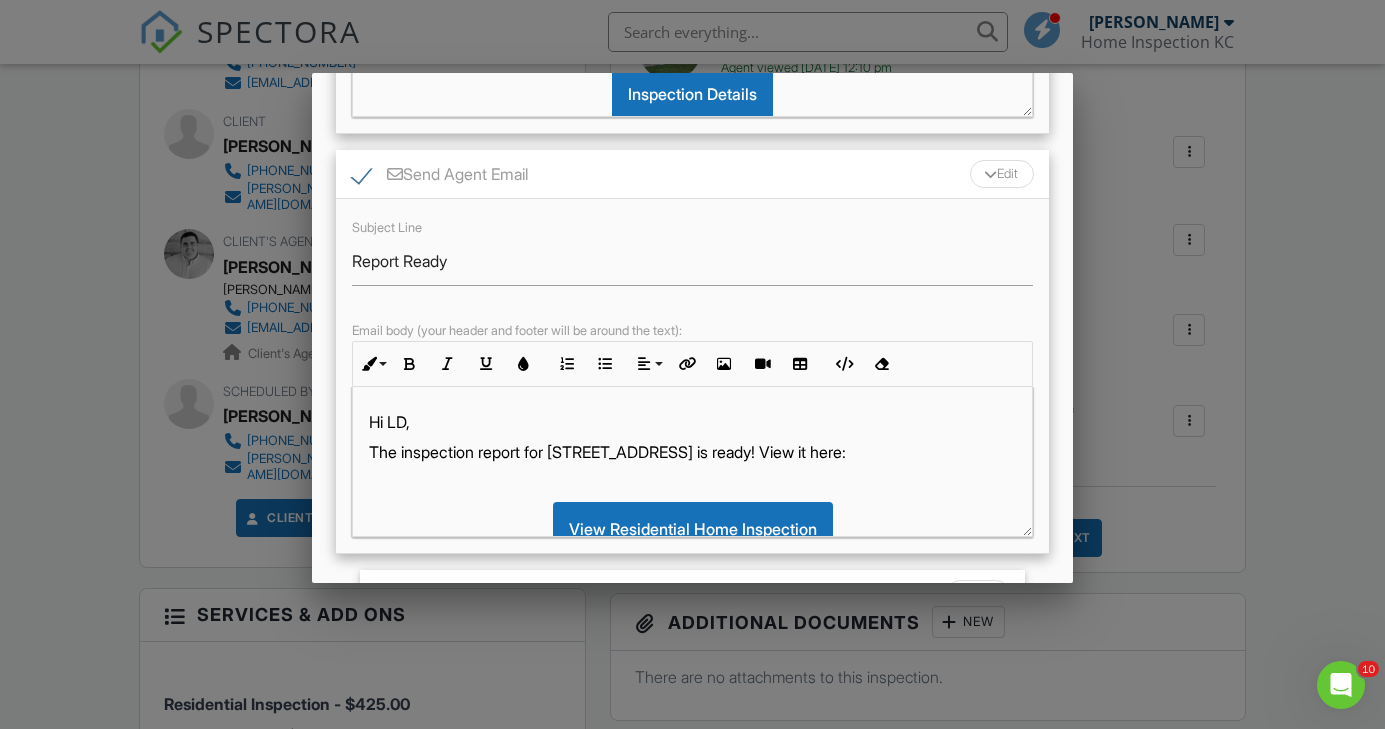 scroll, scrollTop: 574, scrollLeft: 0, axis: vertical 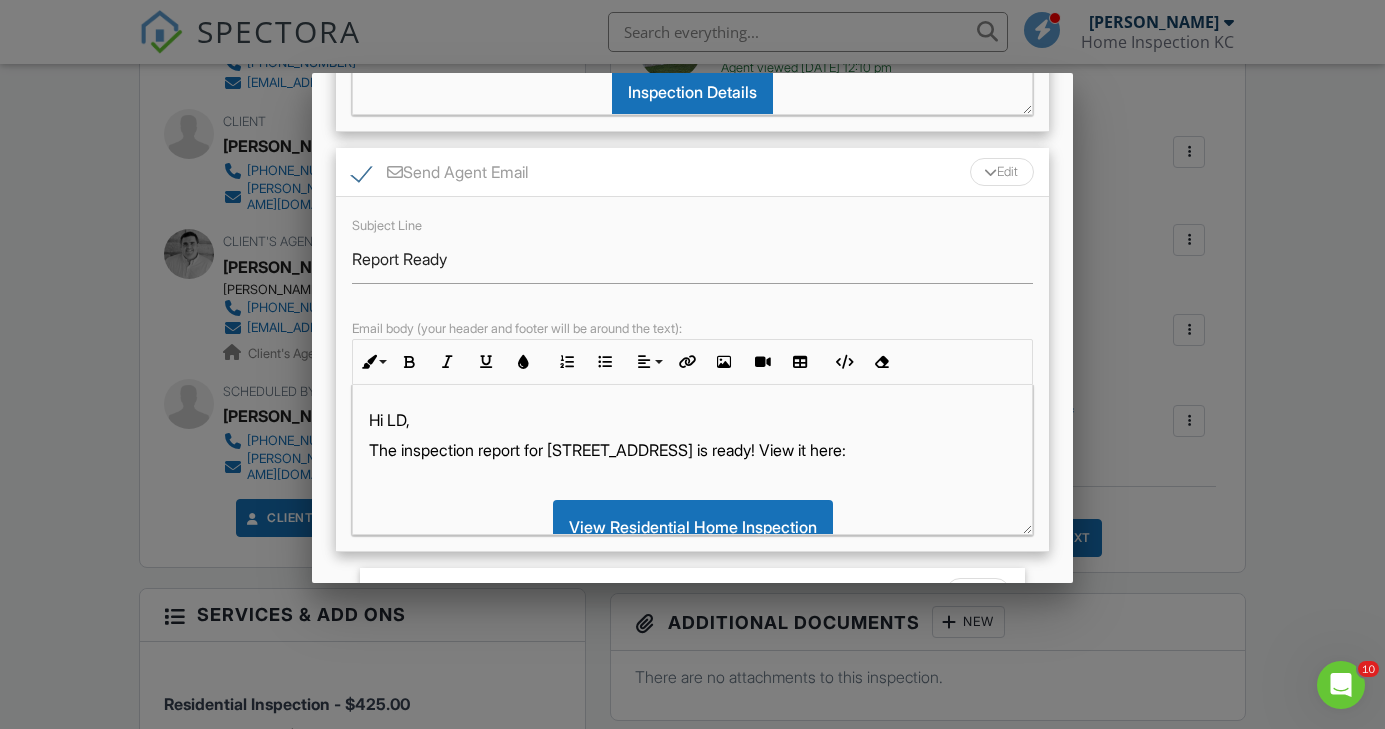 click on "The inspection report for [STREET_ADDRESS] is ready! View it here:" at bounding box center (693, 450) 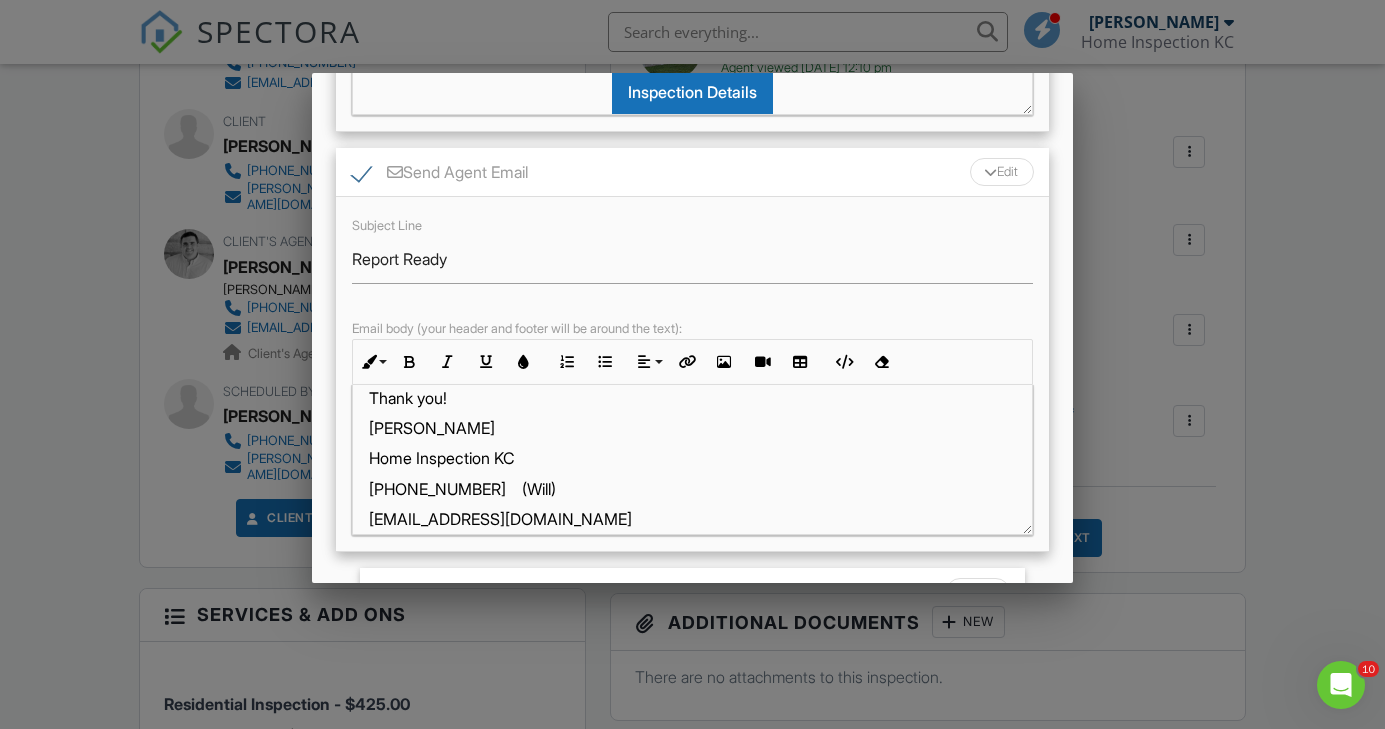 scroll, scrollTop: 681, scrollLeft: 0, axis: vertical 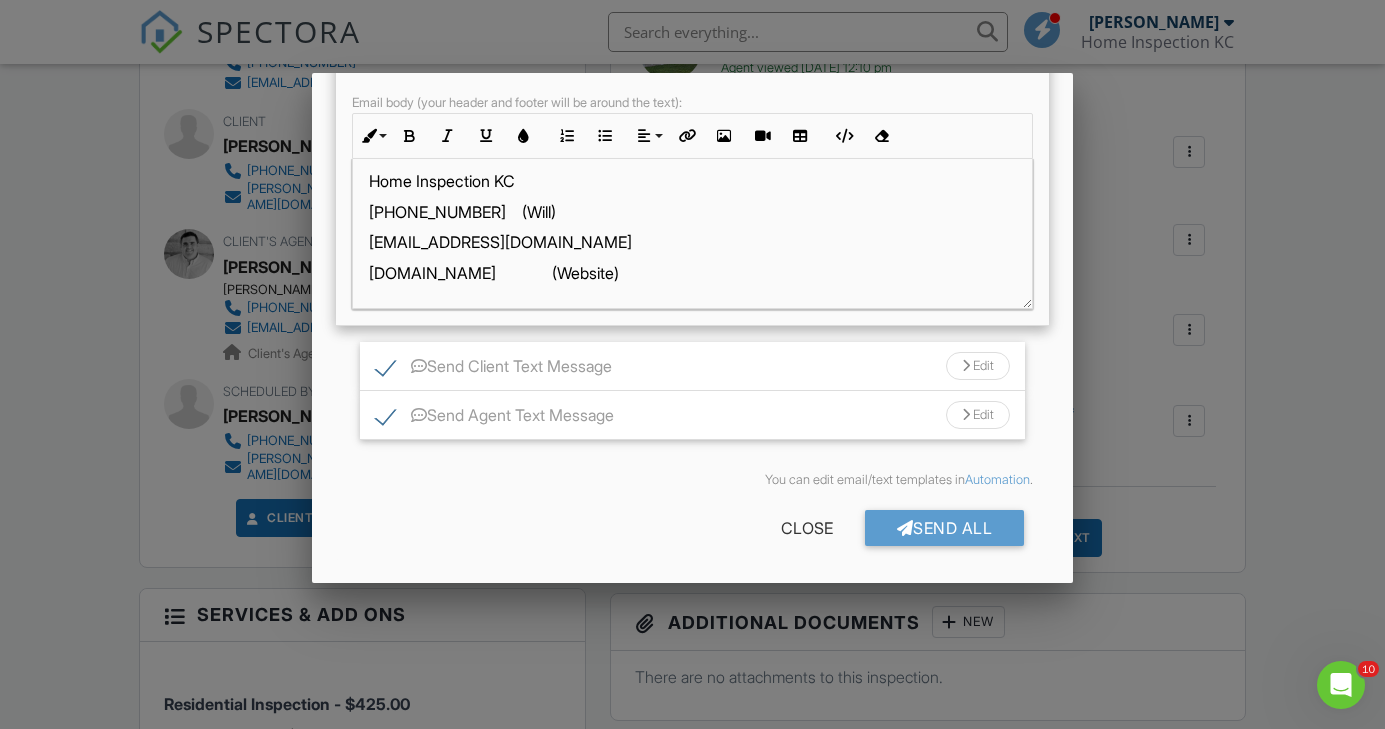 click on "Send Client Text Message
Edit" at bounding box center [693, 366] 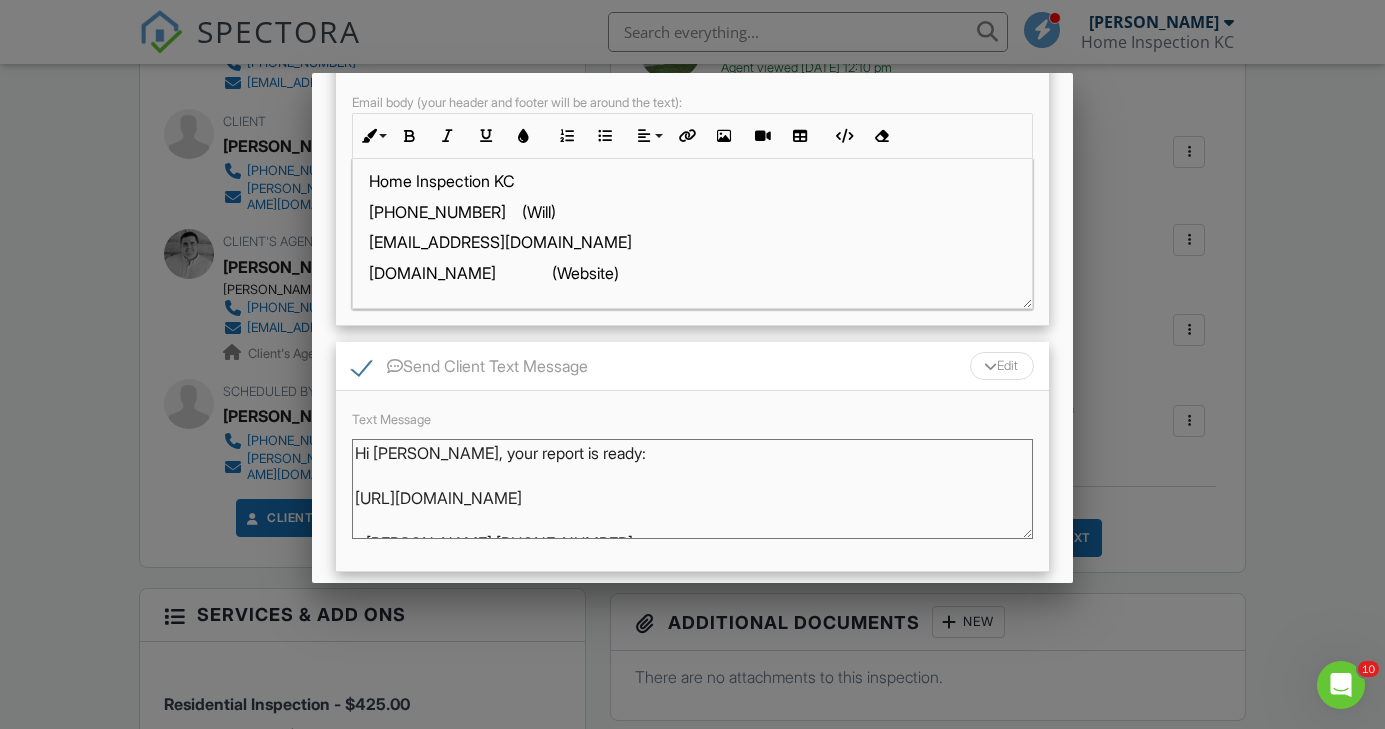 click on "Hi [PERSON_NAME], your report is ready:
[URL][DOMAIN_NAME]
- [PERSON_NAME] [PHONE_NUMBER]" at bounding box center [693, 489] 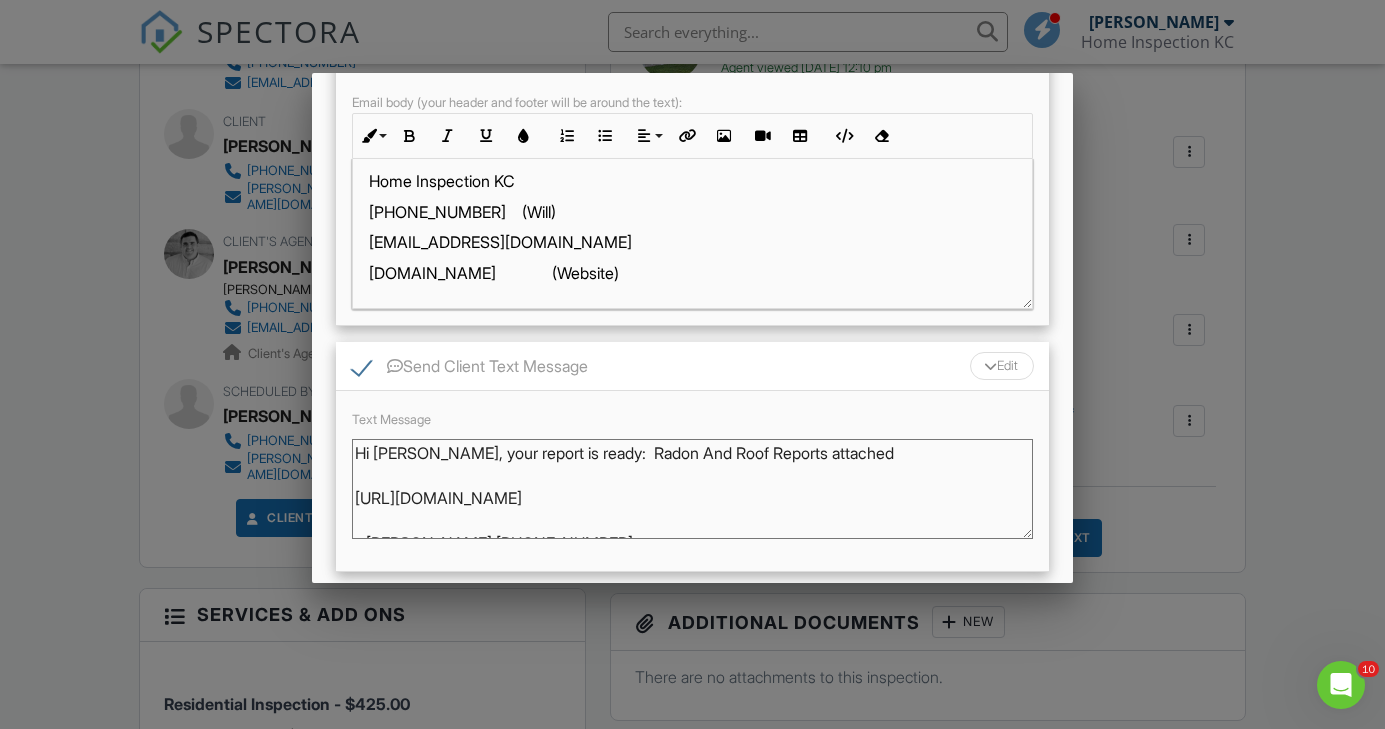 scroll, scrollTop: 18, scrollLeft: 0, axis: vertical 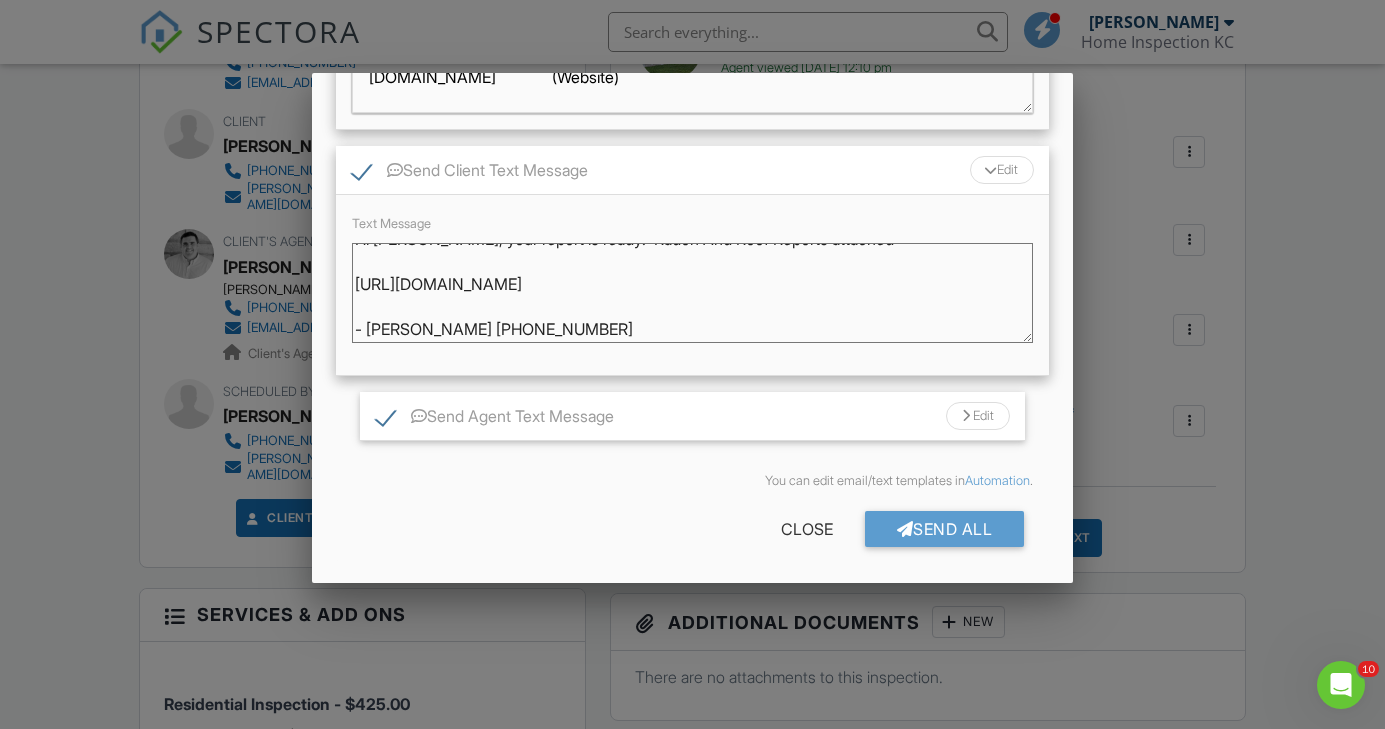 type on "Hi Michelle, your report is ready:  Radon And Roof Reports attached
https://app.spectora.com/u/1IVVmOm
- Will Motter 816-699-2843" 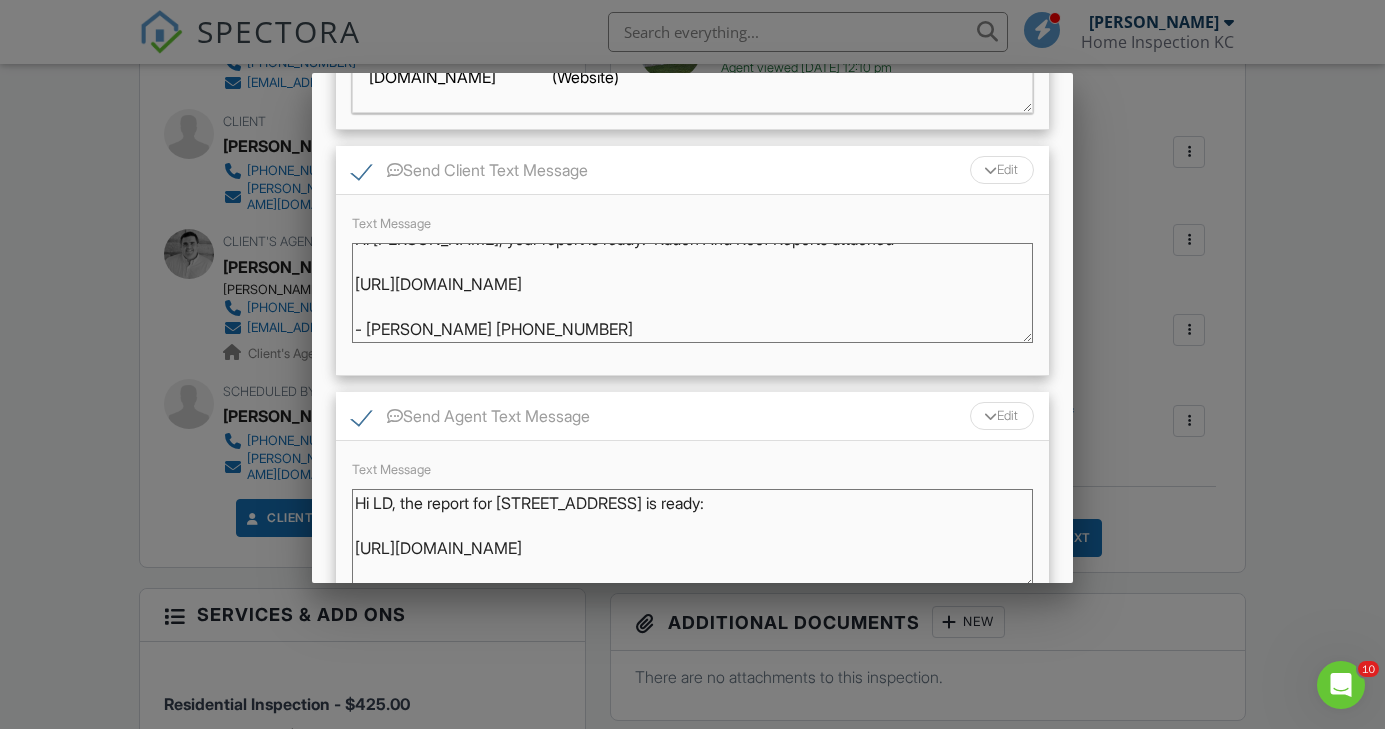 click on "Hi LD, the report for [STREET_ADDRESS] is ready:
[URL][DOMAIN_NAME]
- [PERSON_NAME] [PHONE_NUMBER]" at bounding box center [693, 539] 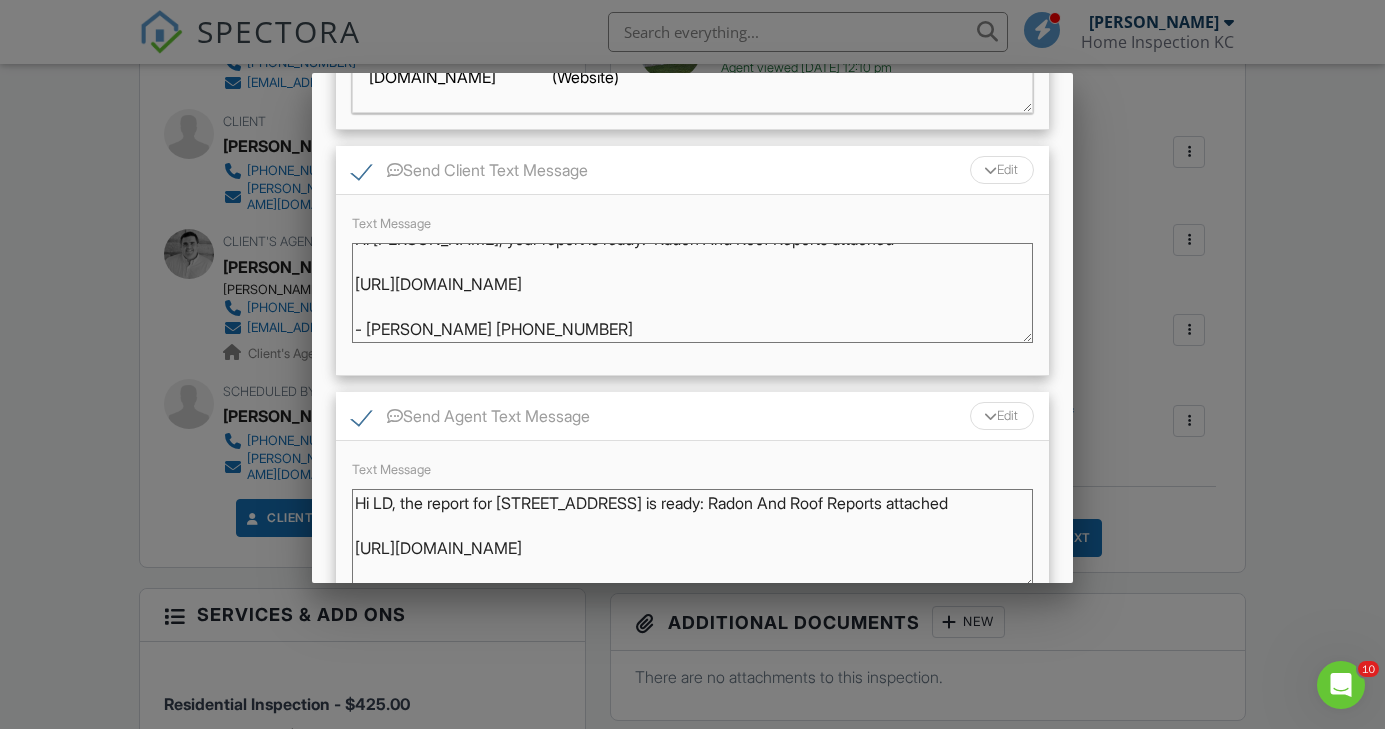 scroll, scrollTop: 1179, scrollLeft: 0, axis: vertical 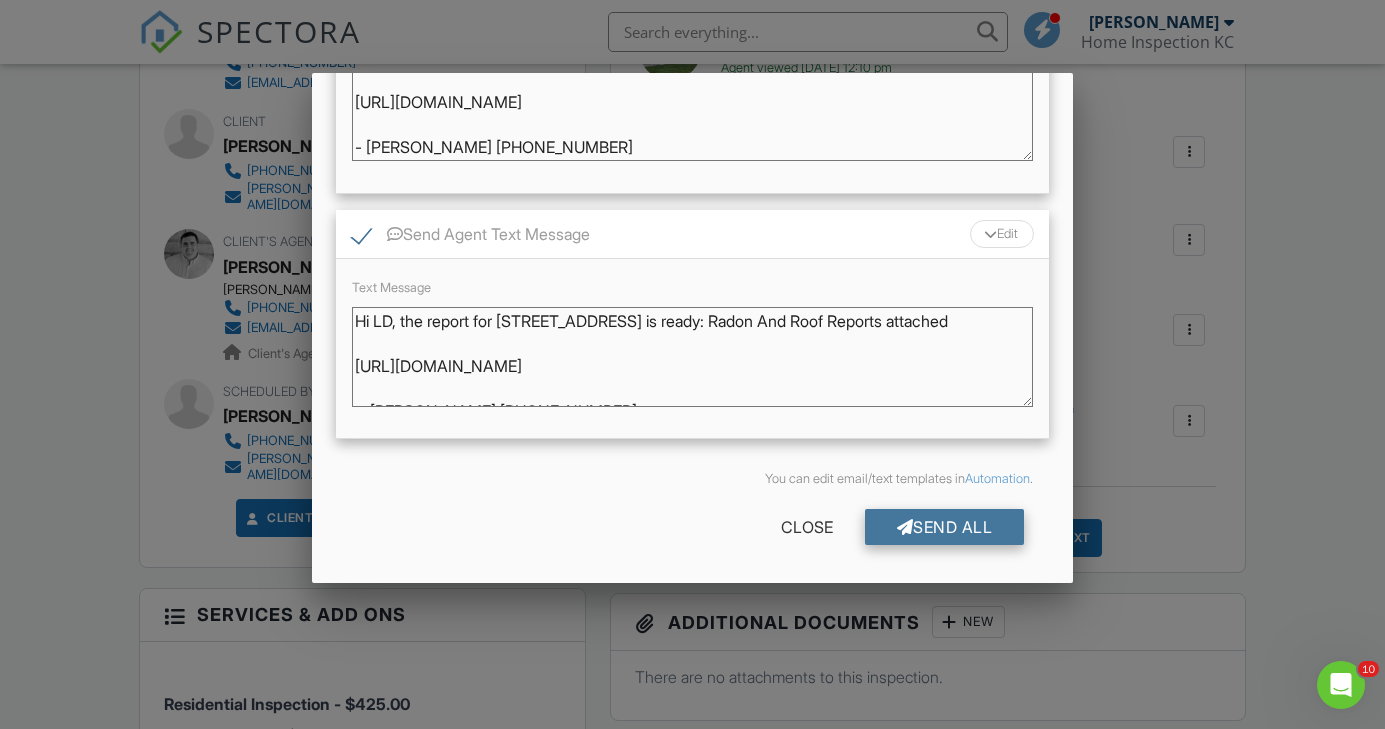 type on "Hi LD, the report for 4908 W 77th St is ready: Radon And Roof Reports attached
https://app.spectora.com/u/QATVoS6
- Will Motter 816-699-2843" 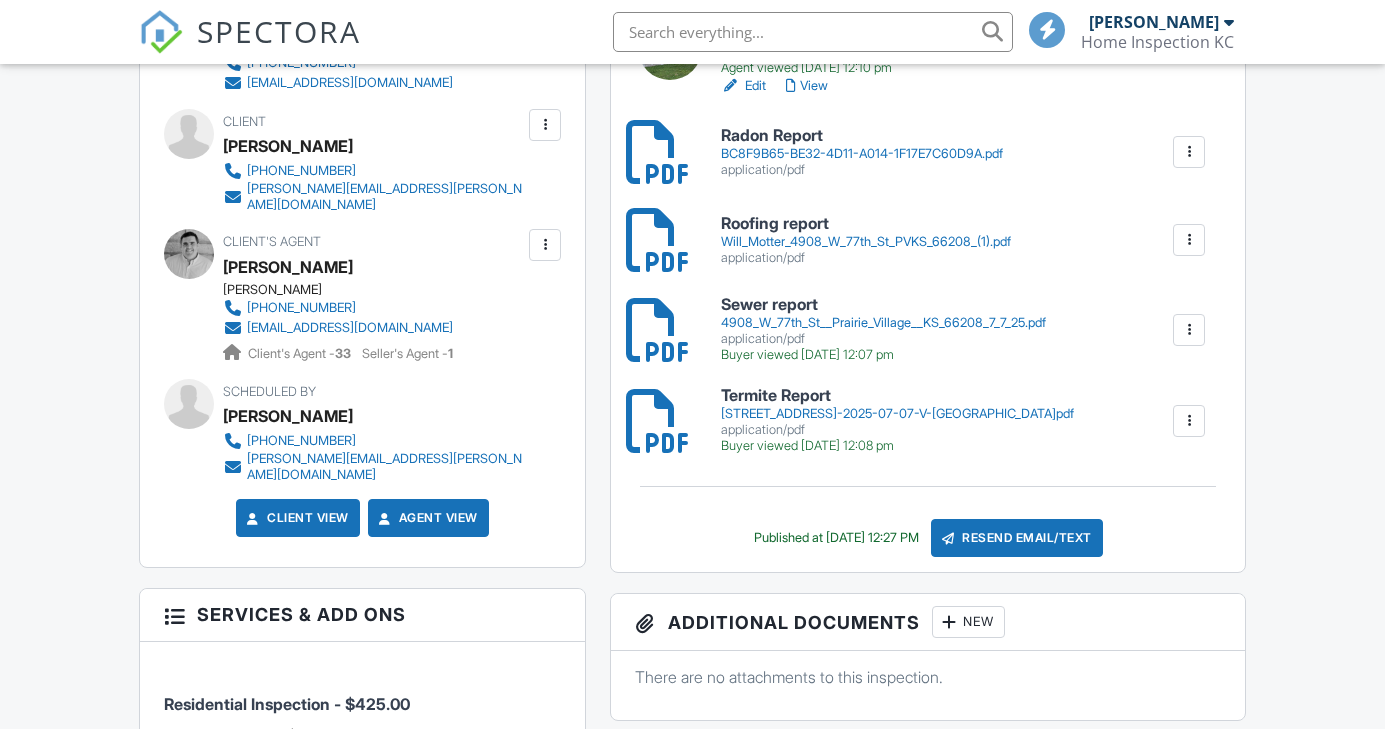 scroll, scrollTop: 720, scrollLeft: 0, axis: vertical 